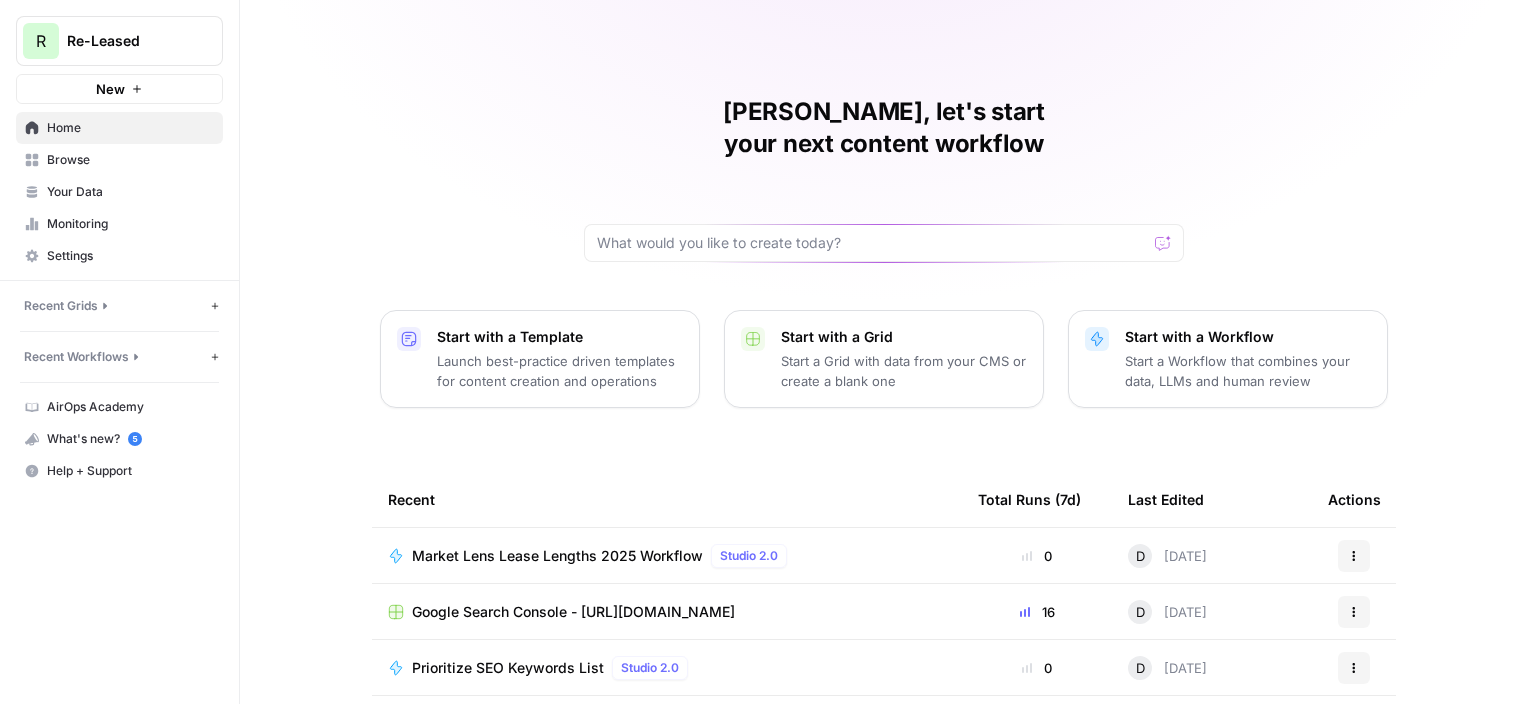 scroll, scrollTop: 0, scrollLeft: 0, axis: both 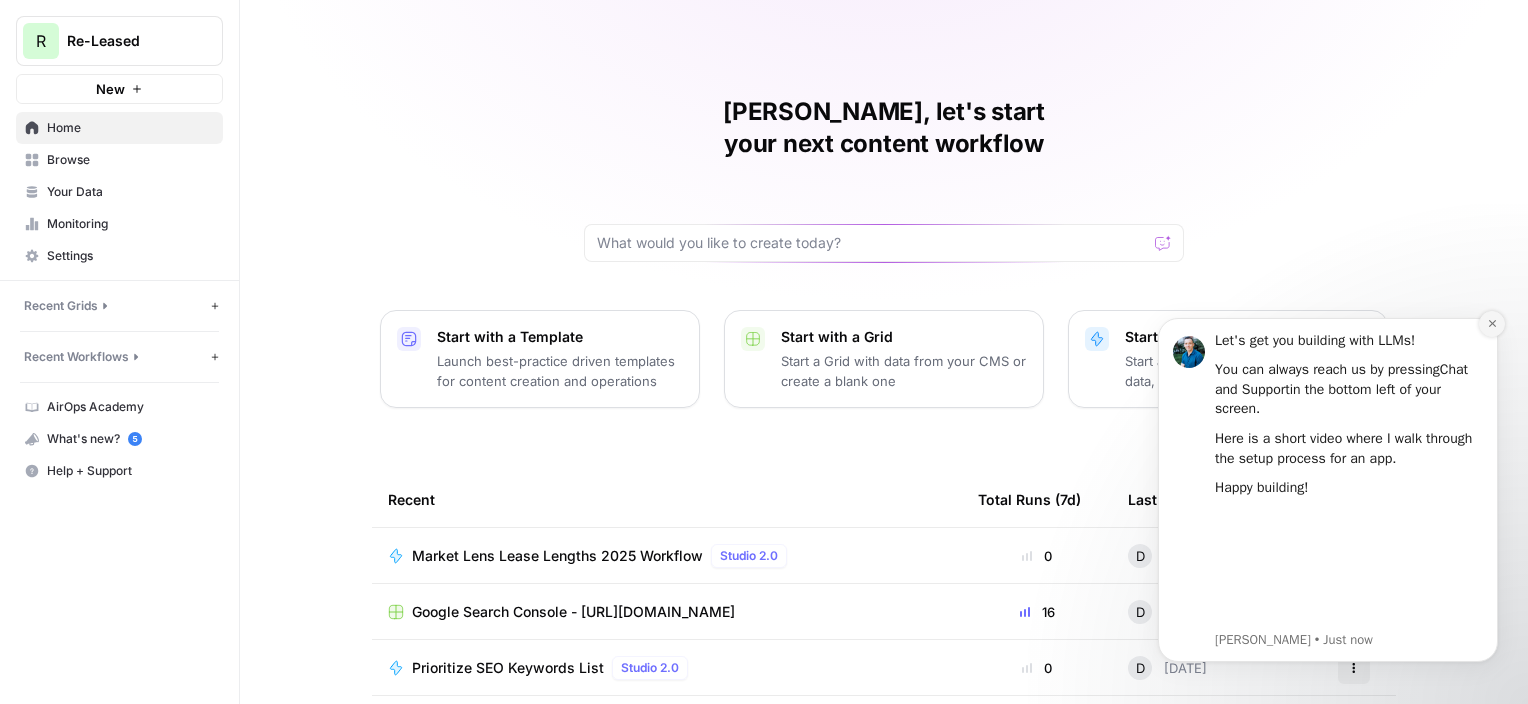 click at bounding box center (1492, 324) 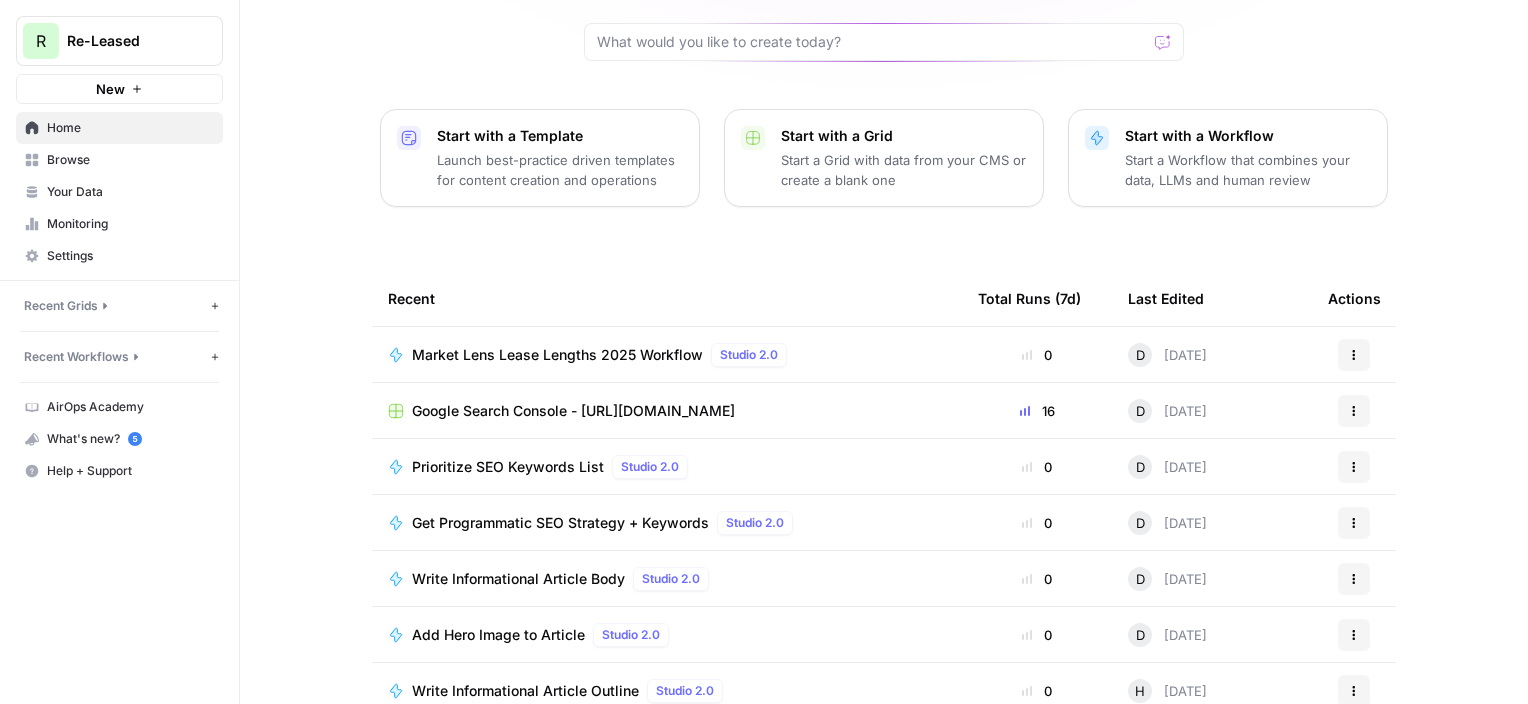 scroll, scrollTop: 215, scrollLeft: 0, axis: vertical 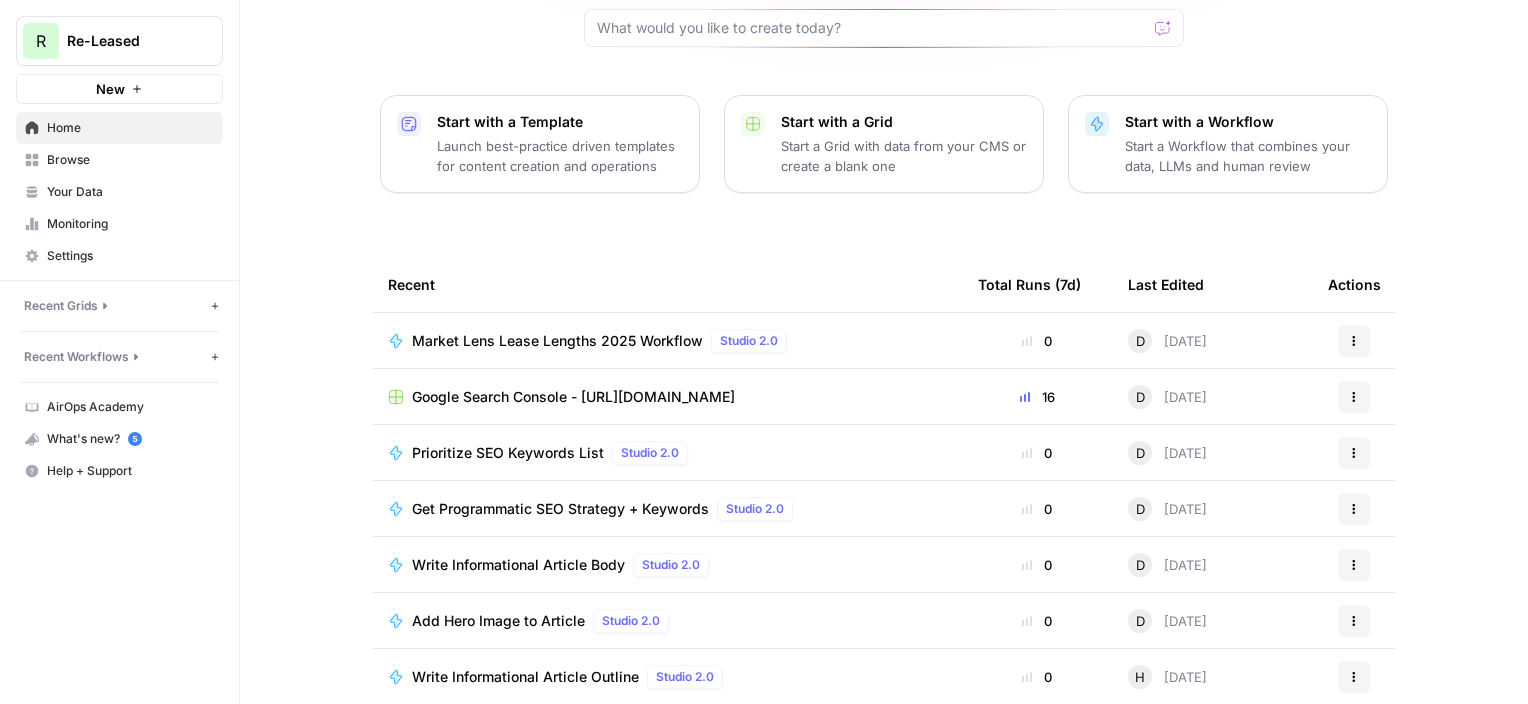 click on "Market Lens Lease Lengths 2025 Workflow" at bounding box center (557, 341) 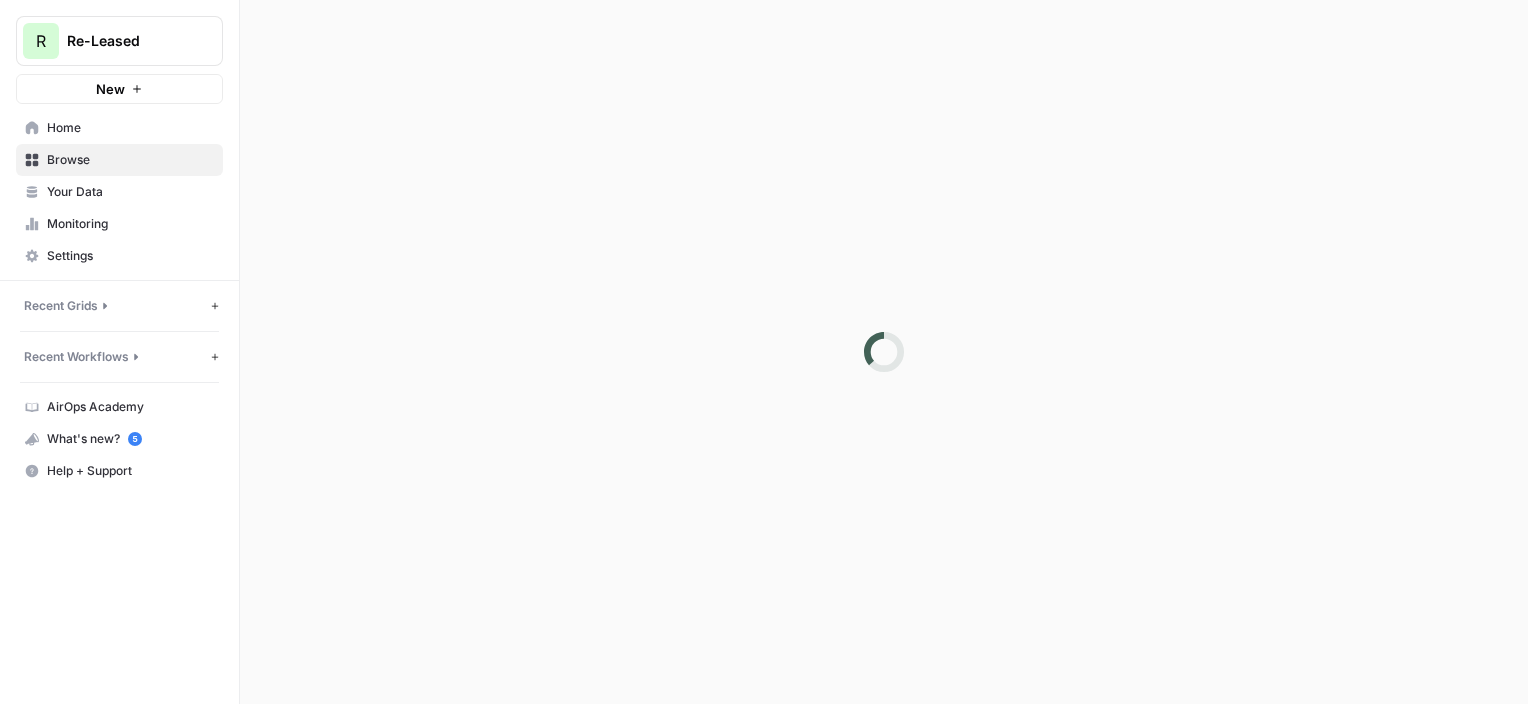 scroll, scrollTop: 0, scrollLeft: 0, axis: both 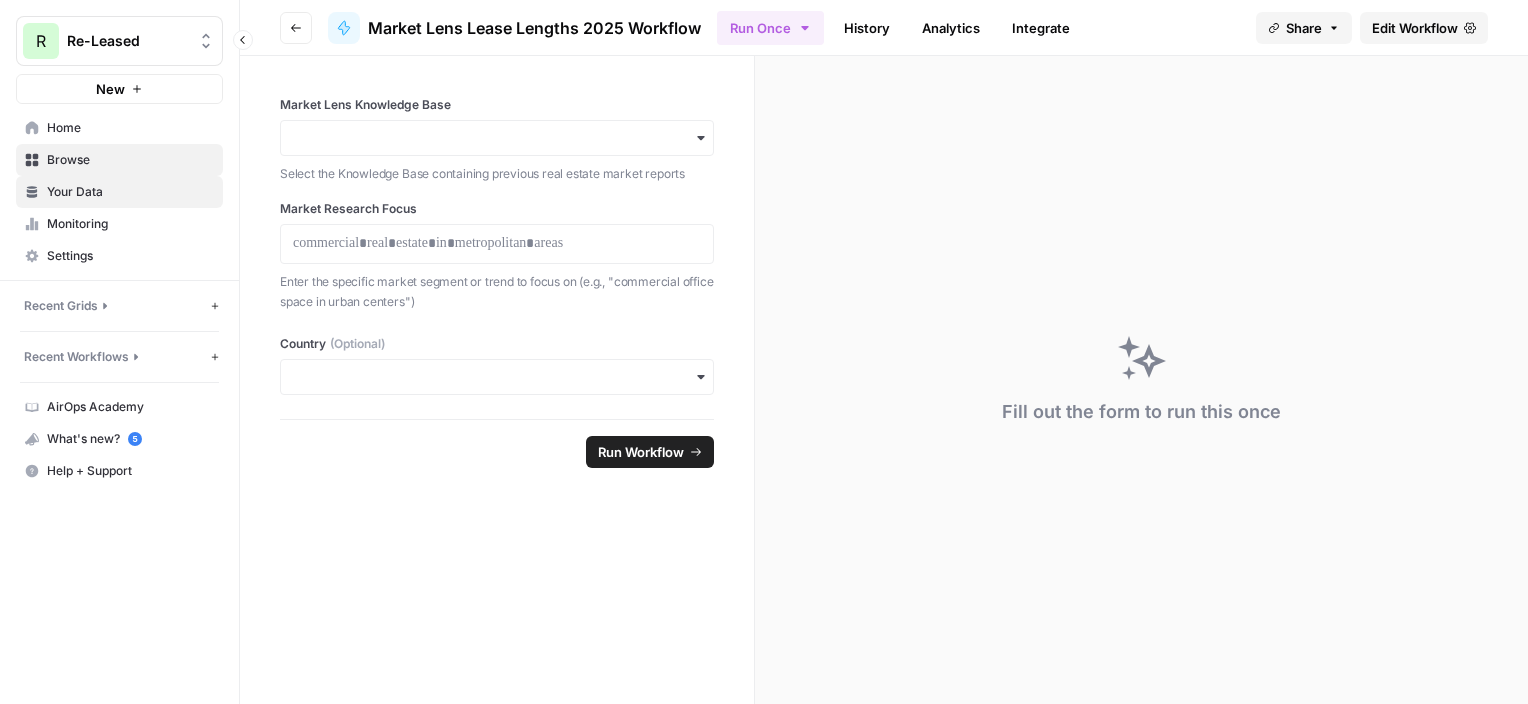 click on "Your Data" at bounding box center [130, 192] 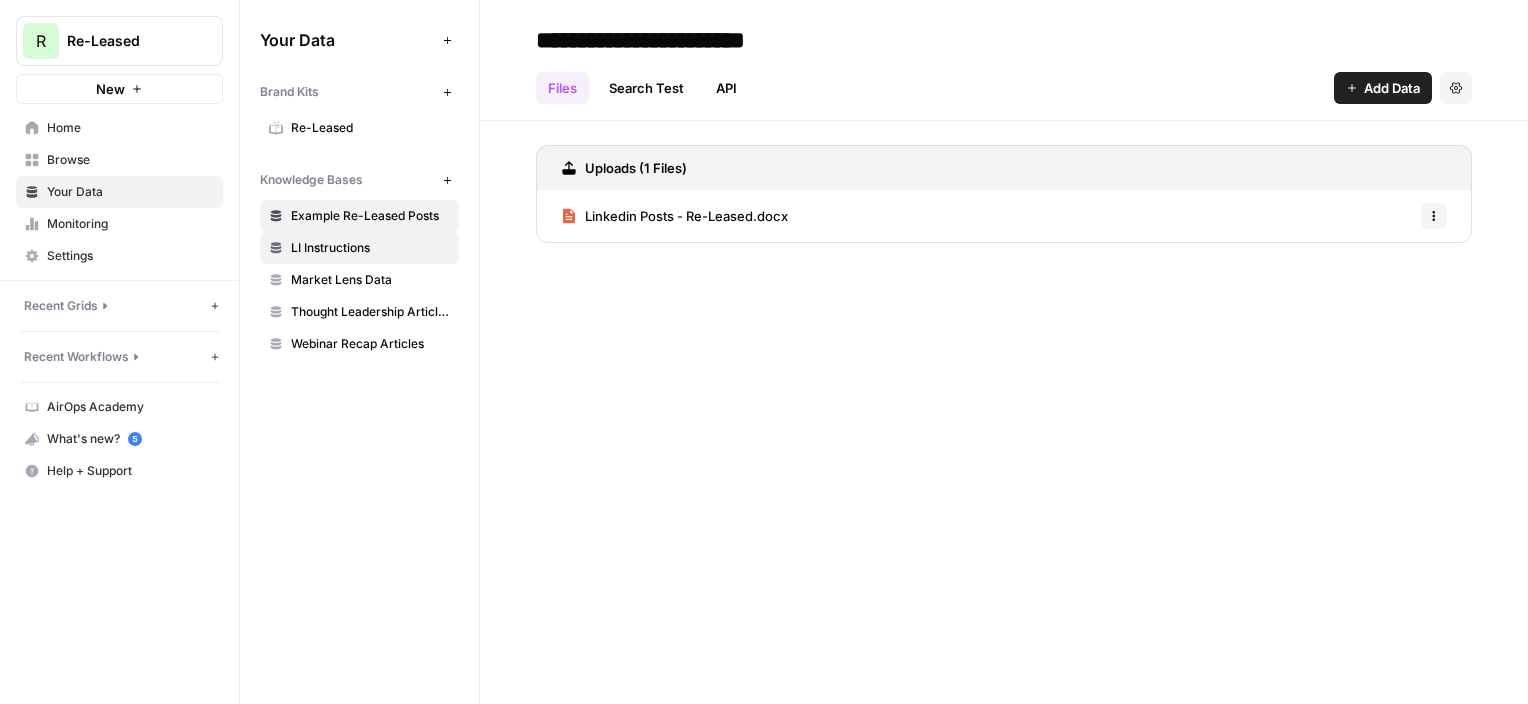 click on "LI Instructions" at bounding box center [370, 248] 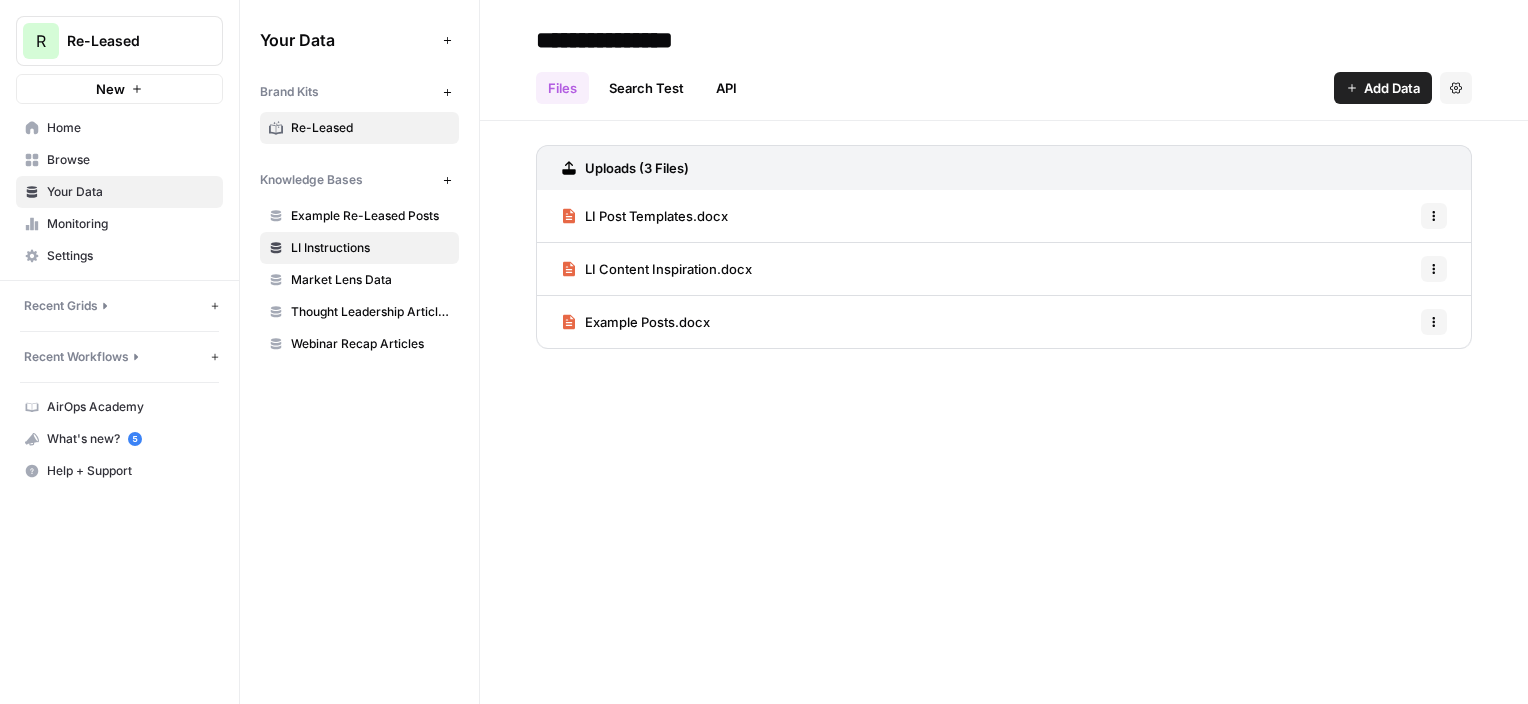 click on "Re-Leased" at bounding box center [370, 128] 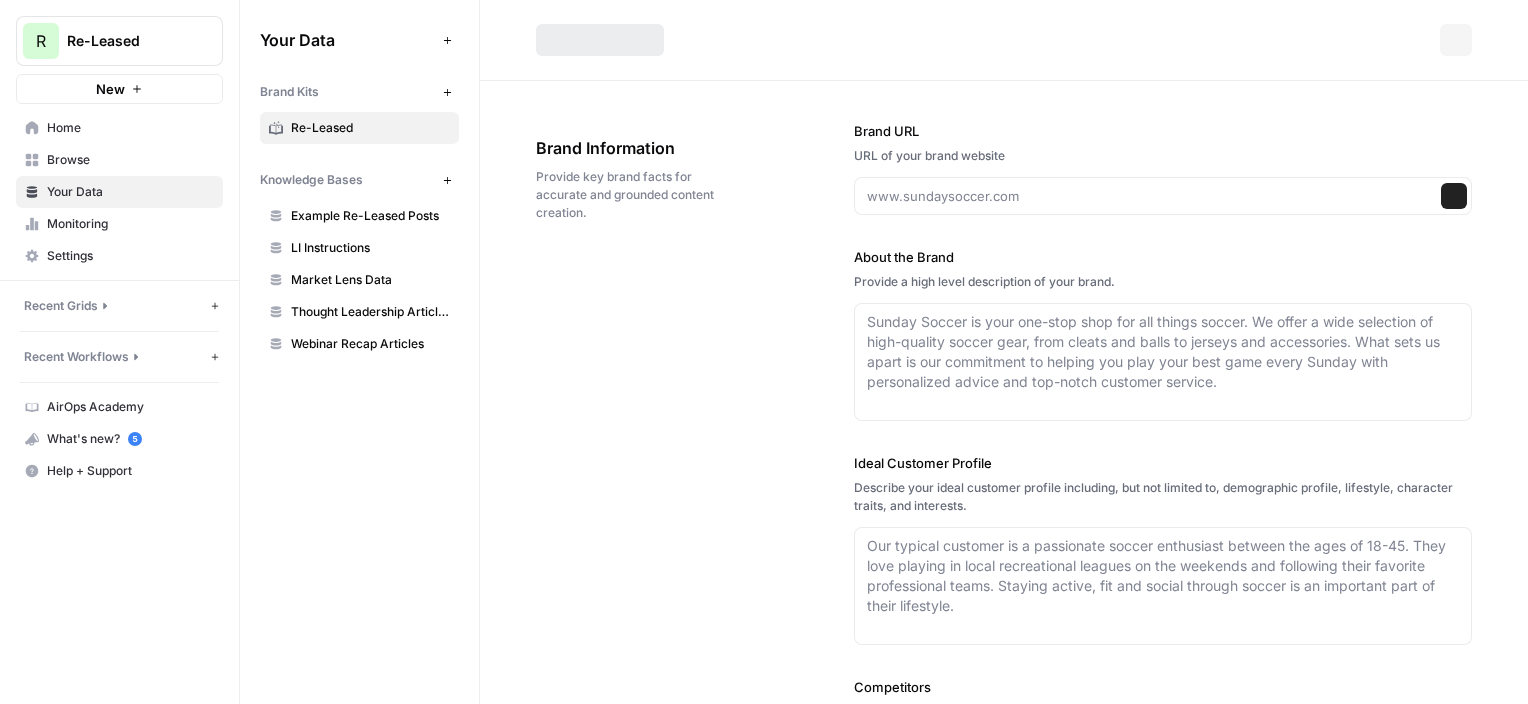 type on "[URL][DOMAIN_NAME]" 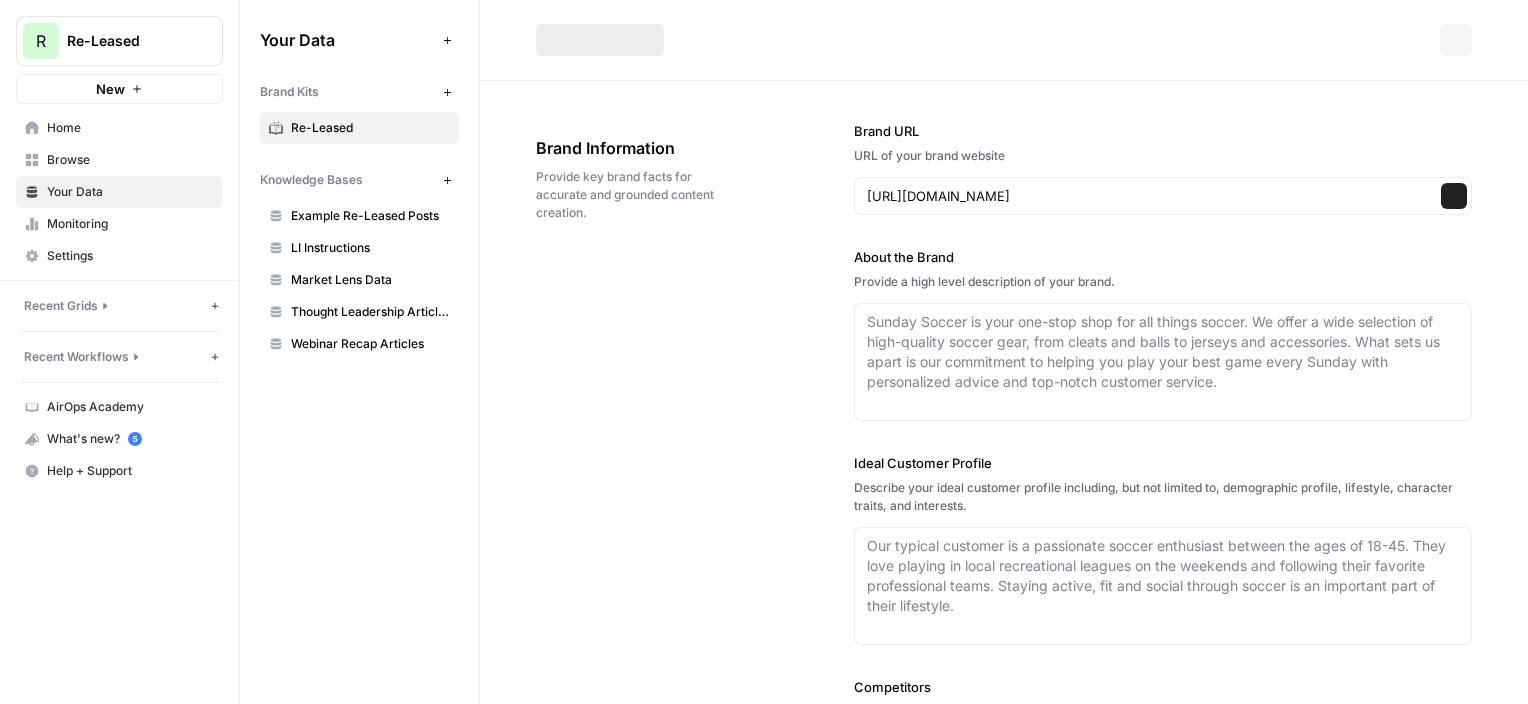 type on "Re-Leased is a leading commercial property management software platform designed to empower property managers, owners, and investors. The platform enhances operational efficiency, providing insights that help boost revenue while ensuring tenant satisfaction. Trusted by thousands globally, Re-Leased simplifies daily property management tasks, making it a vital tool for modern real estate professionals." 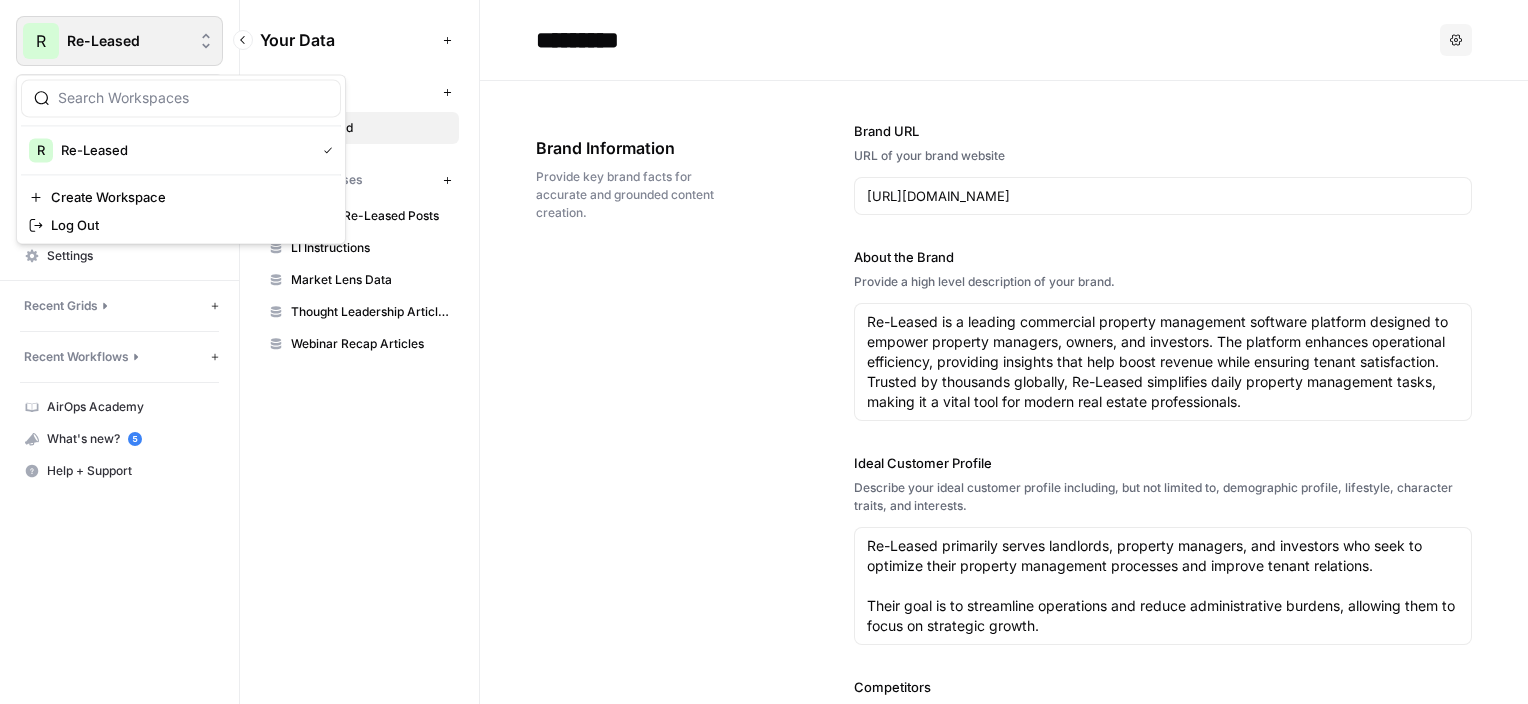 click on "Re-Leased" at bounding box center (127, 41) 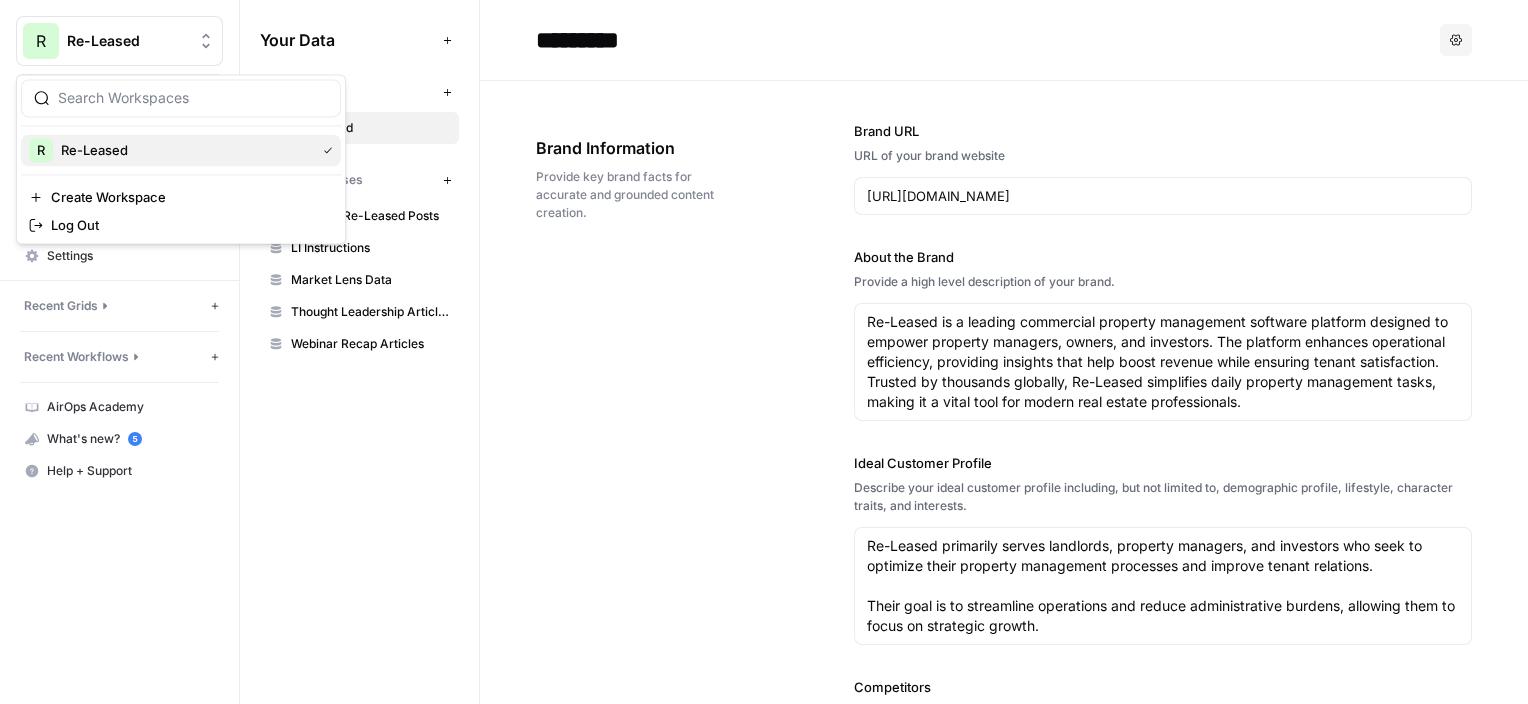 click on "Re-Leased" at bounding box center (94, 150) 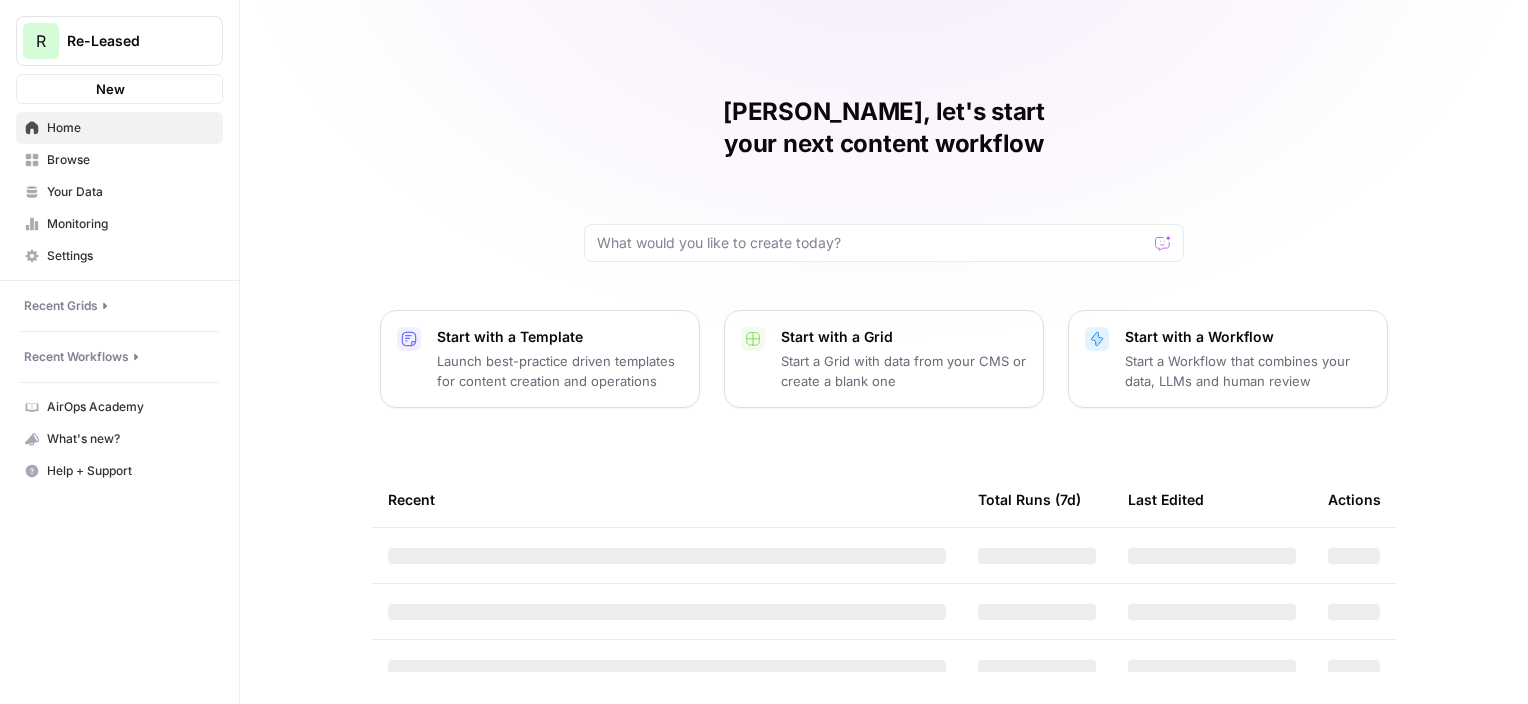 scroll, scrollTop: 0, scrollLeft: 0, axis: both 